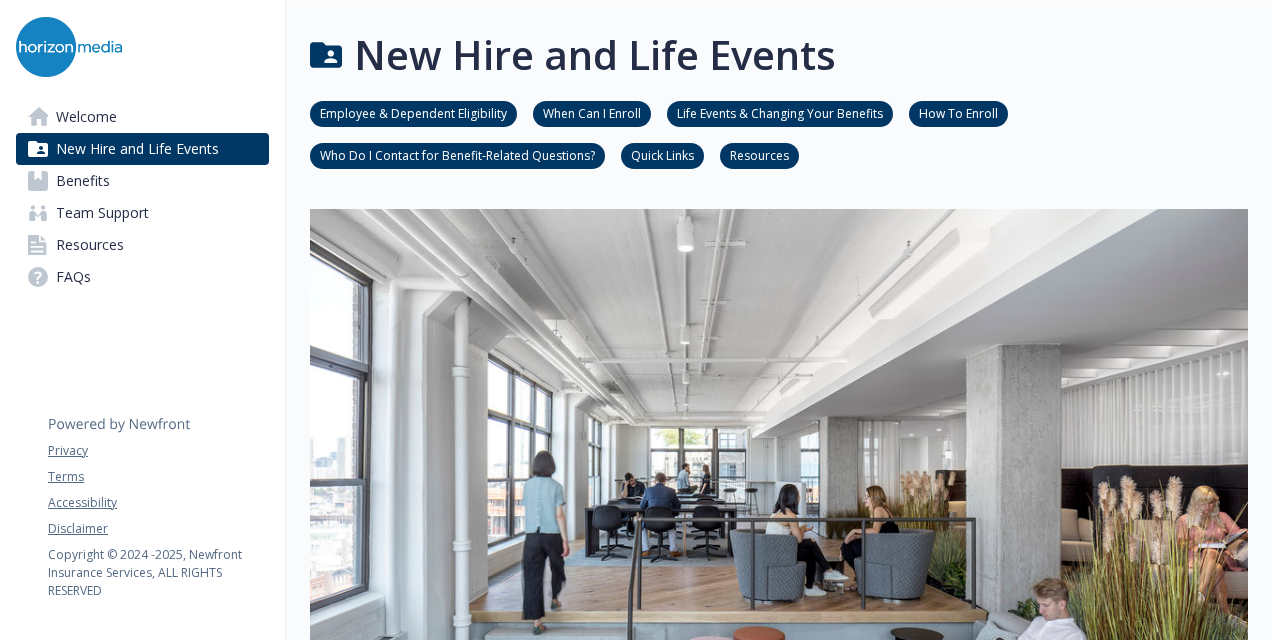 scroll, scrollTop: 0, scrollLeft: 0, axis: both 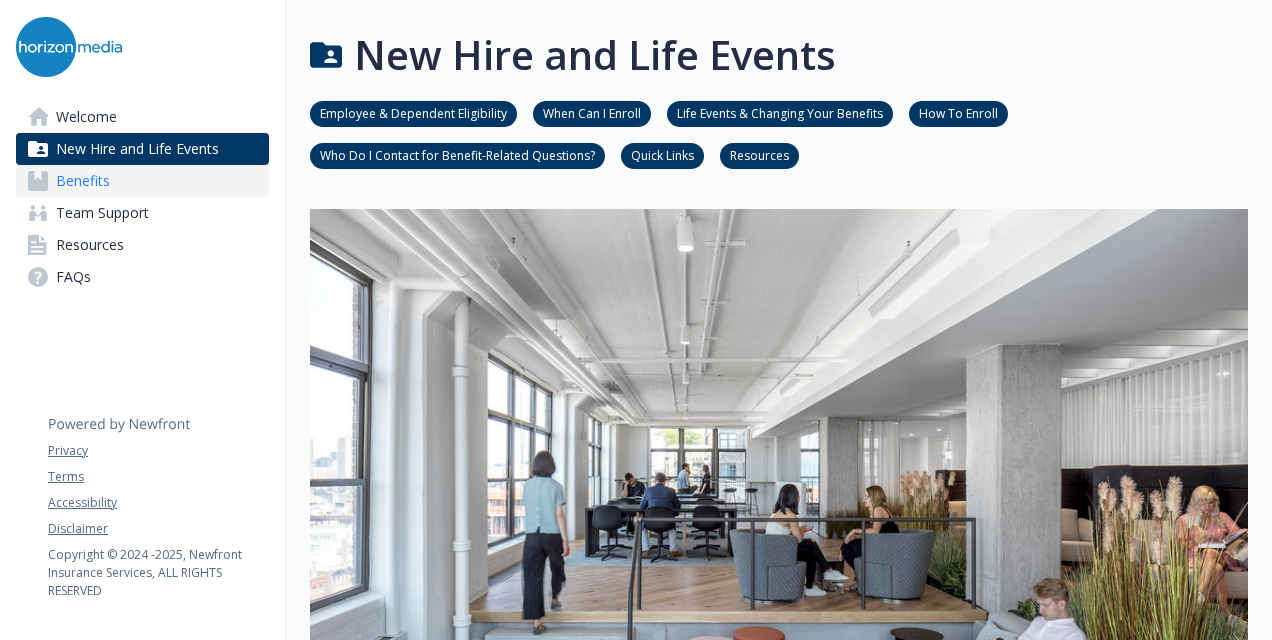 click on "Benefits" at bounding box center (142, 181) 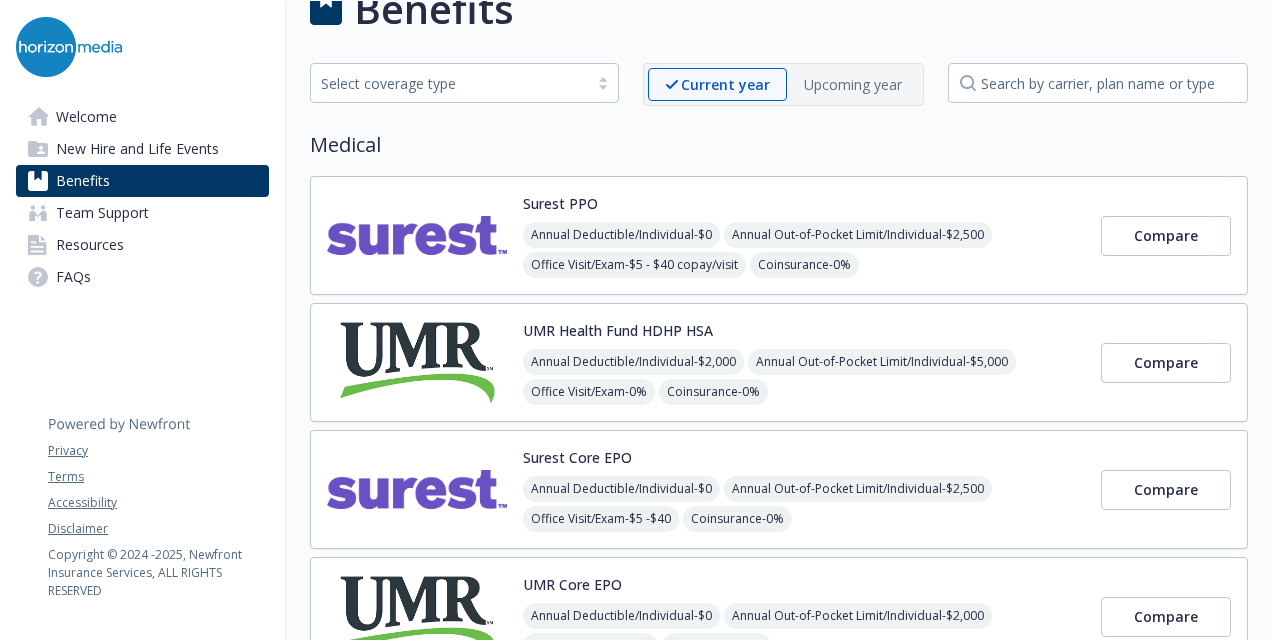 scroll, scrollTop: 181, scrollLeft: 0, axis: vertical 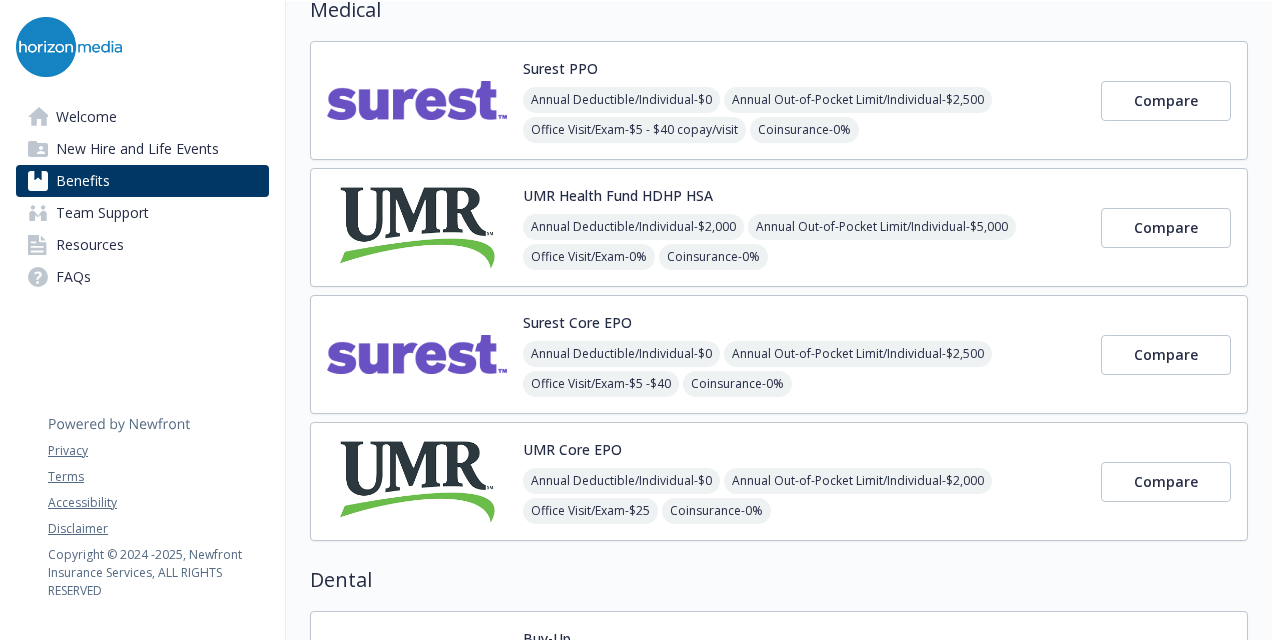 click at bounding box center (417, 227) 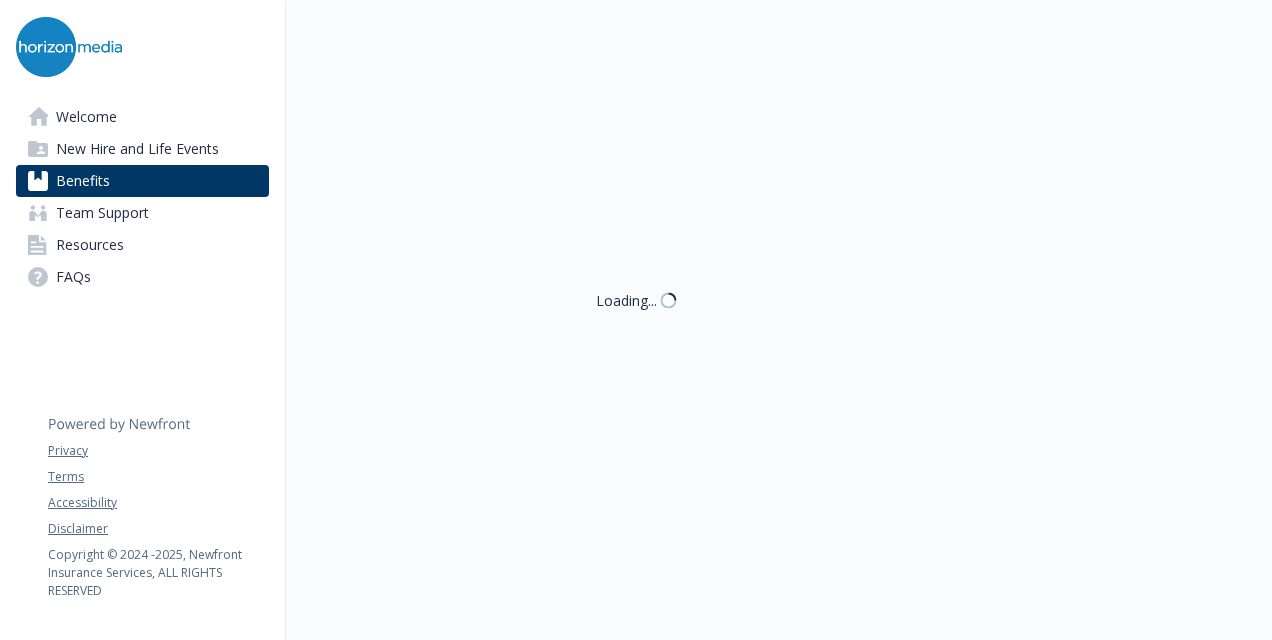 scroll, scrollTop: 181, scrollLeft: 0, axis: vertical 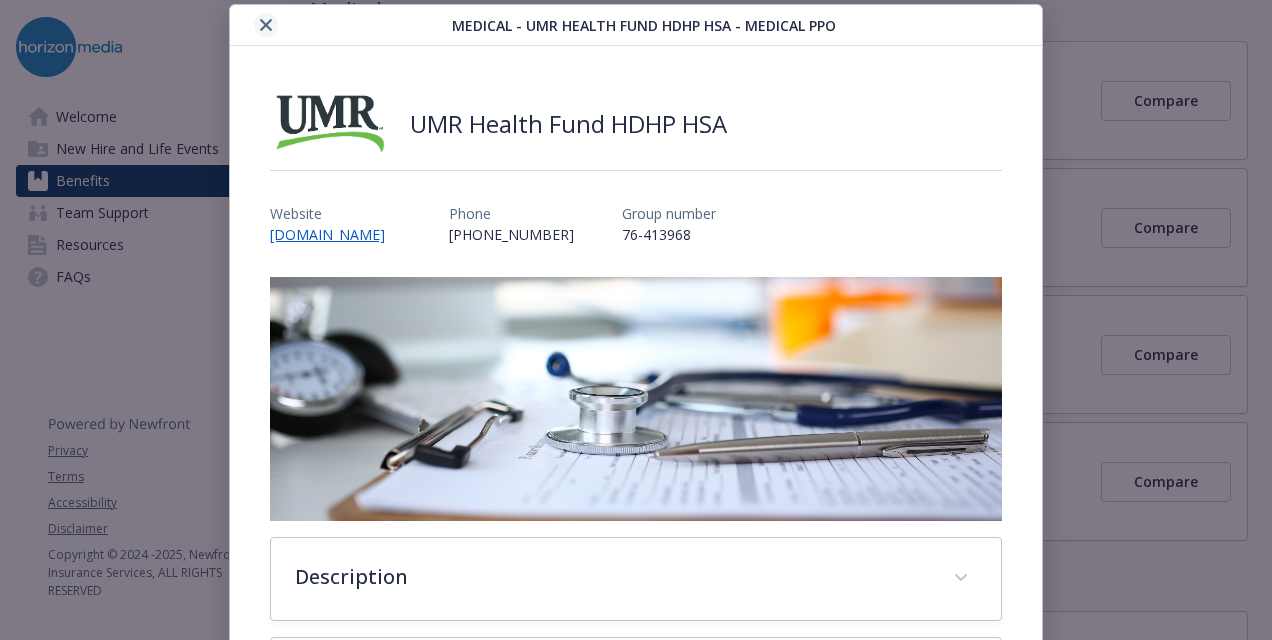 click 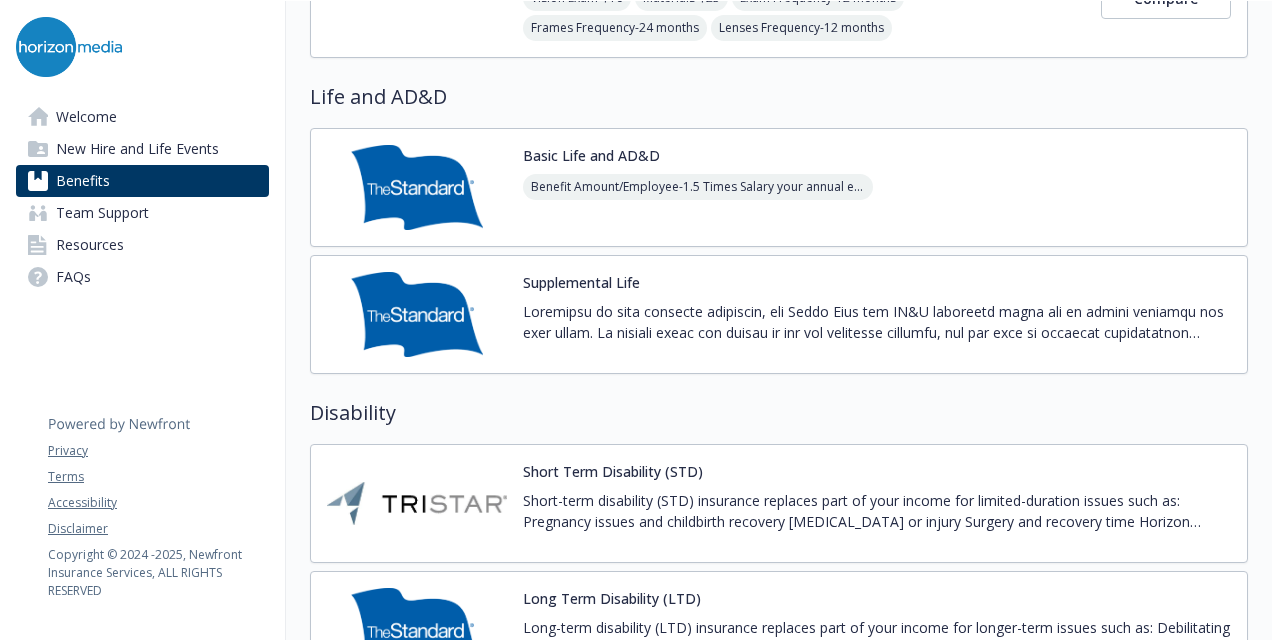scroll, scrollTop: 1300, scrollLeft: 0, axis: vertical 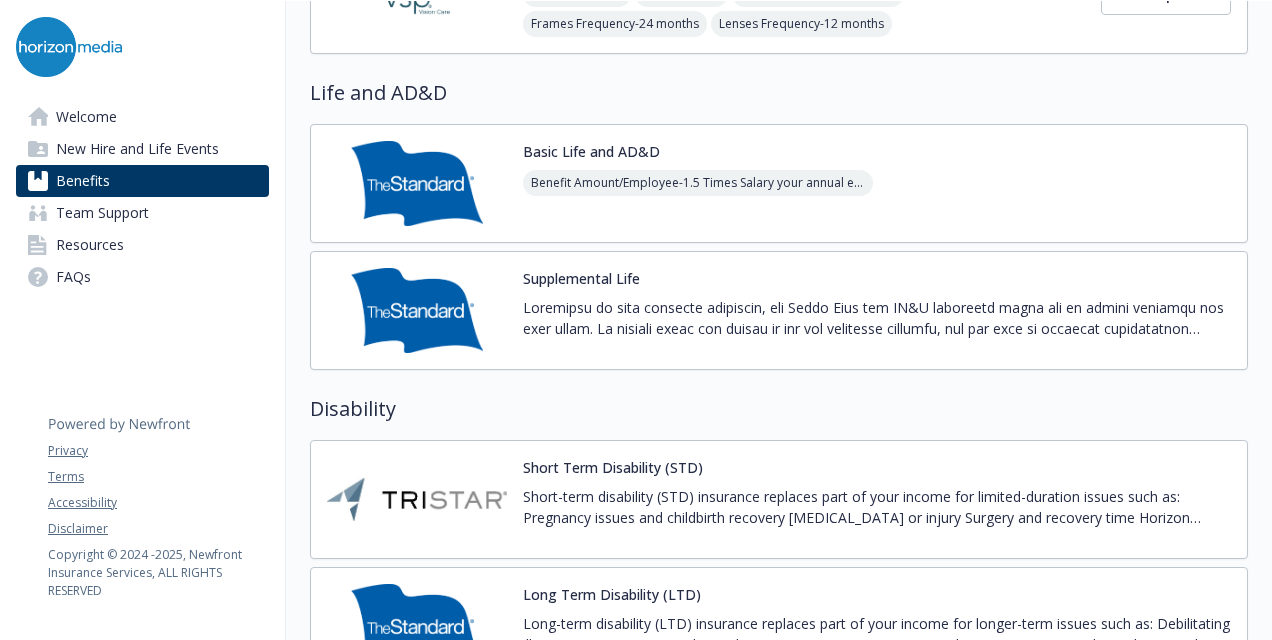 click at bounding box center (877, 325) 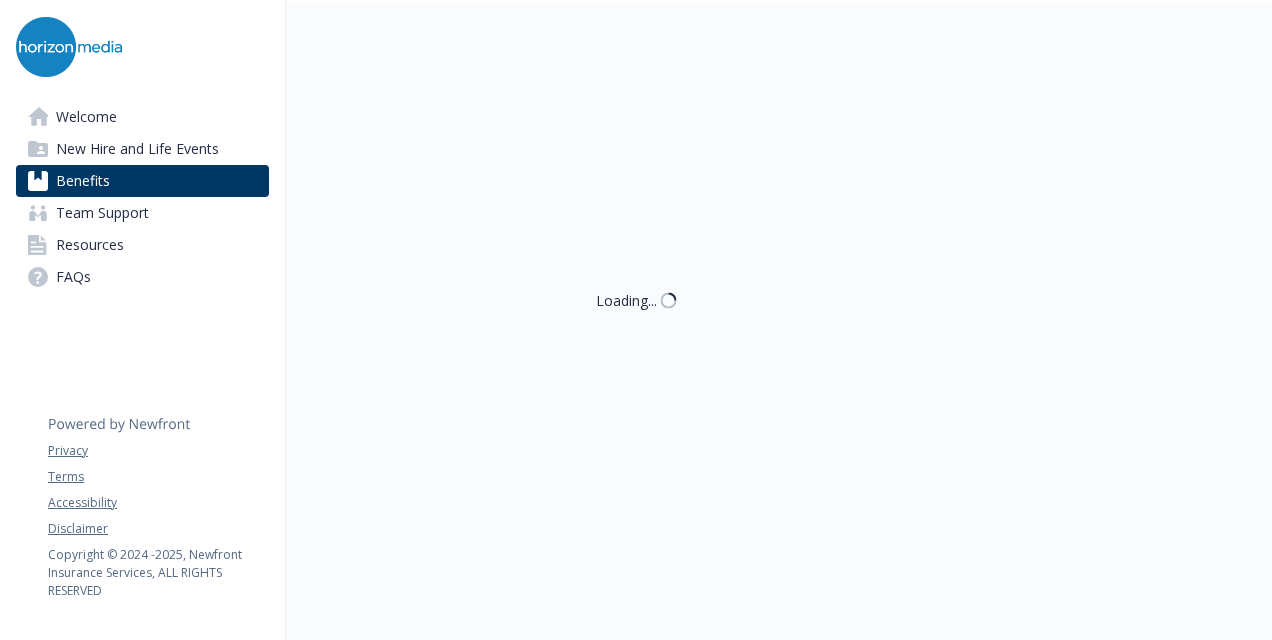 scroll, scrollTop: 1300, scrollLeft: 0, axis: vertical 